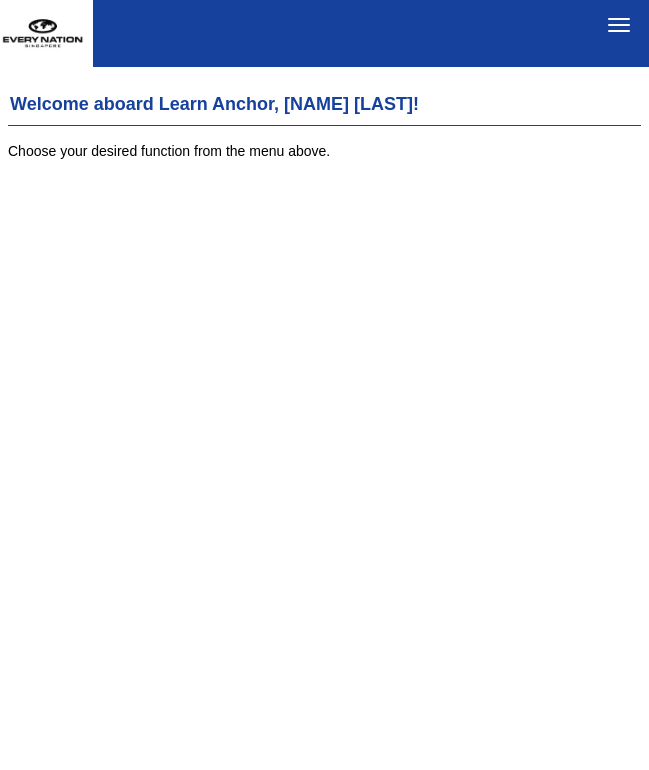 scroll, scrollTop: 0, scrollLeft: 0, axis: both 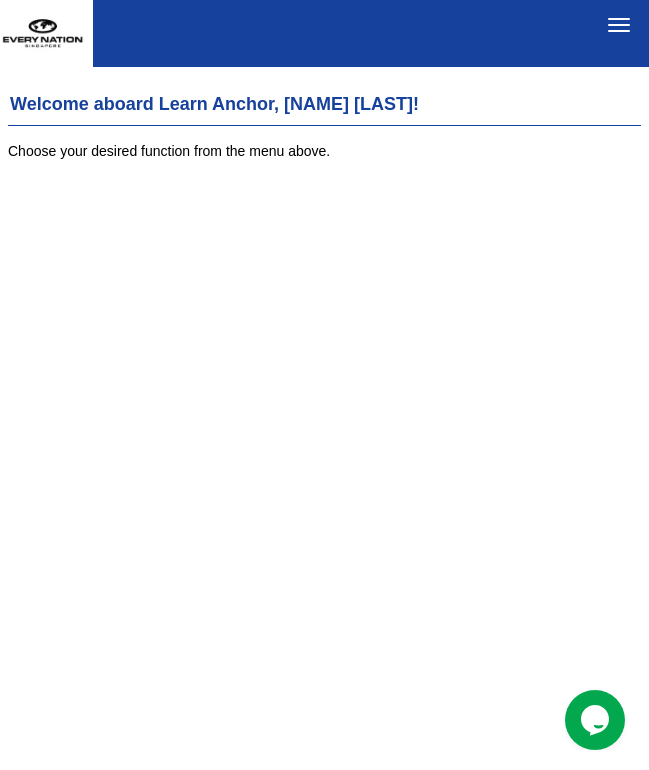click at bounding box center (619, 25) 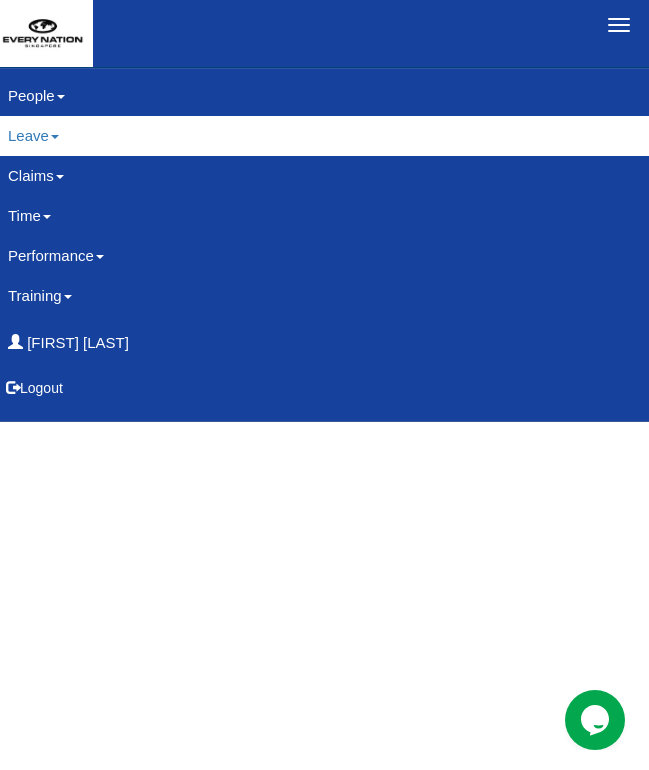 click on "Leave" at bounding box center [324, 136] 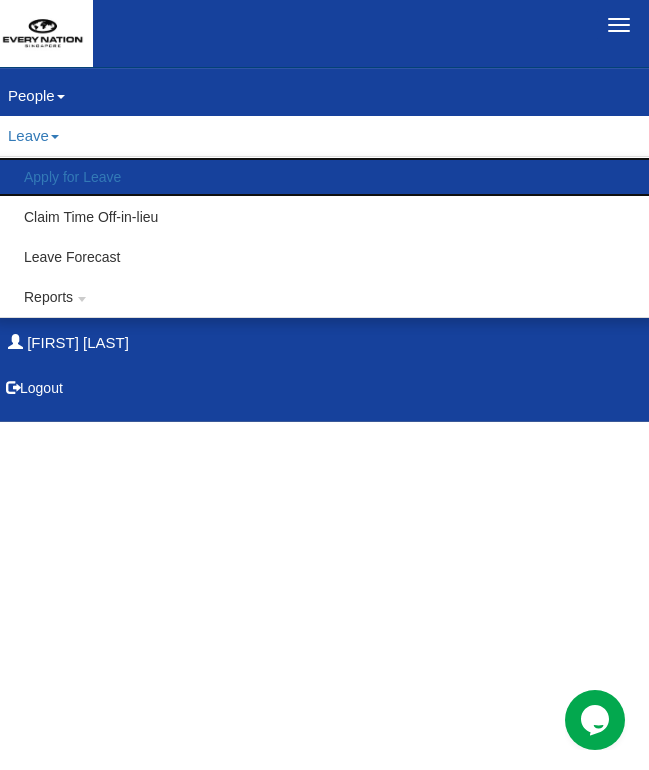 click on "Apply for Leave" at bounding box center (324, 177) 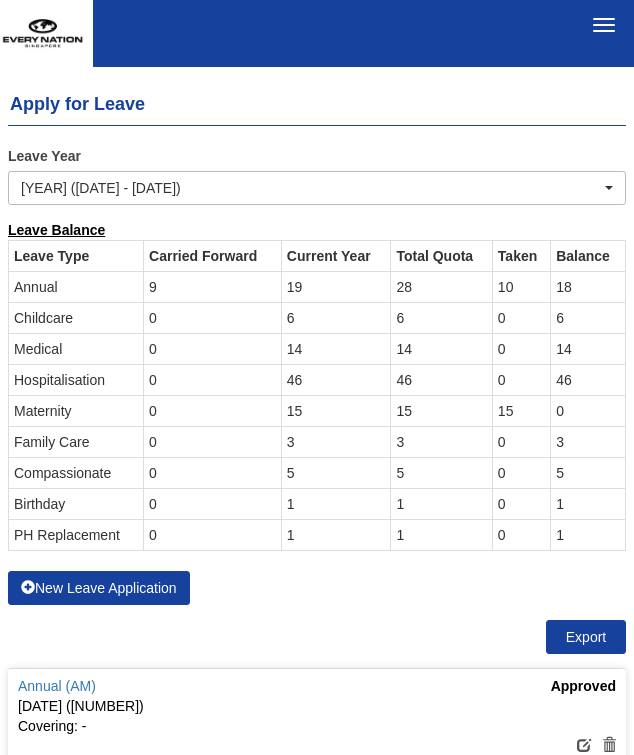 scroll, scrollTop: 0, scrollLeft: 0, axis: both 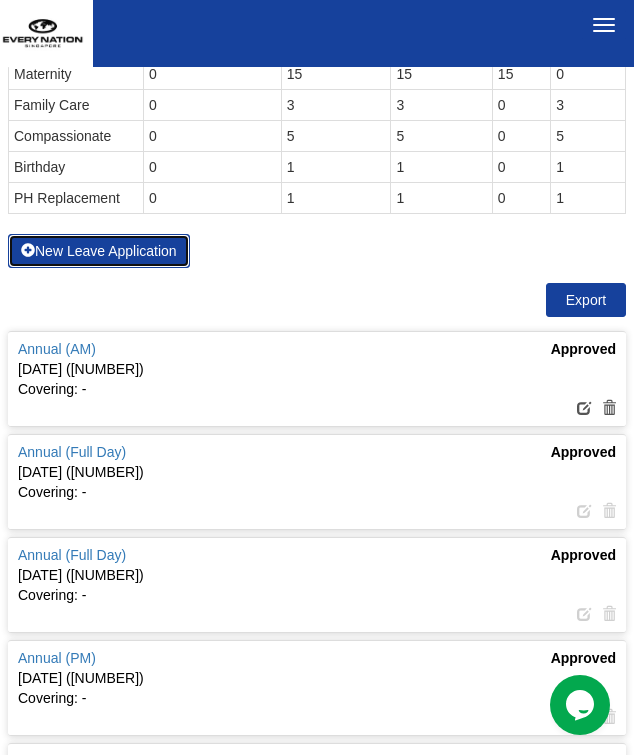 click on "New Leave Application" at bounding box center [99, 251] 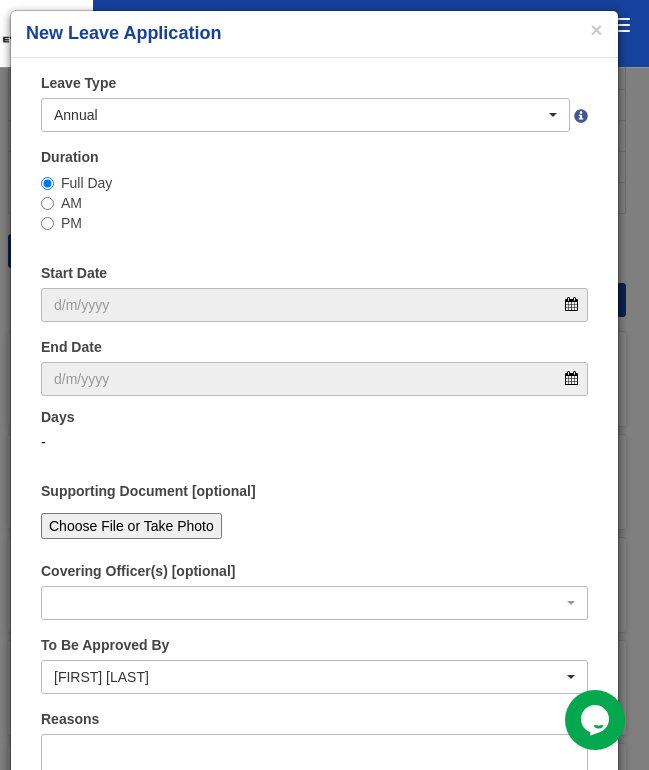 click on "Leave Type
Annual
Childcare
Off-in-lieu
Medical
Hospitalisation
Maternity
Paternity
Family Care
Compassionate
Marriage
Public Holiday
Unpaid
Birthday
National Service
PH Replacement
Annual" at bounding box center [314, 102] 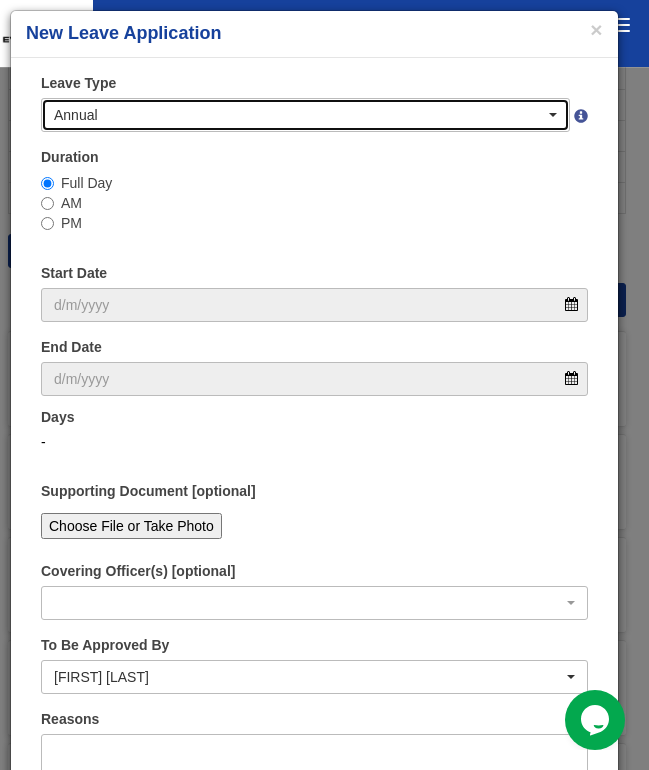 click on "Annual" at bounding box center [299, 115] 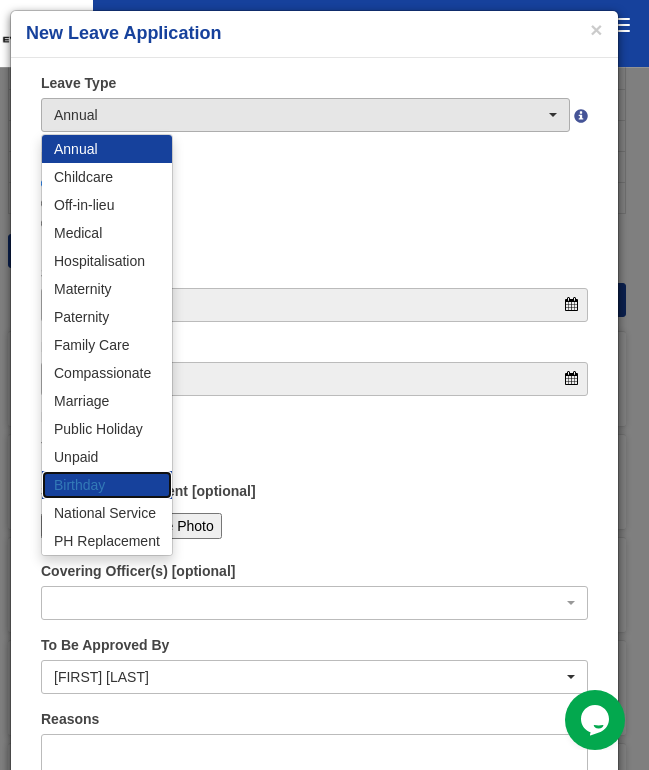 click on "Birthday" at bounding box center [107, 485] 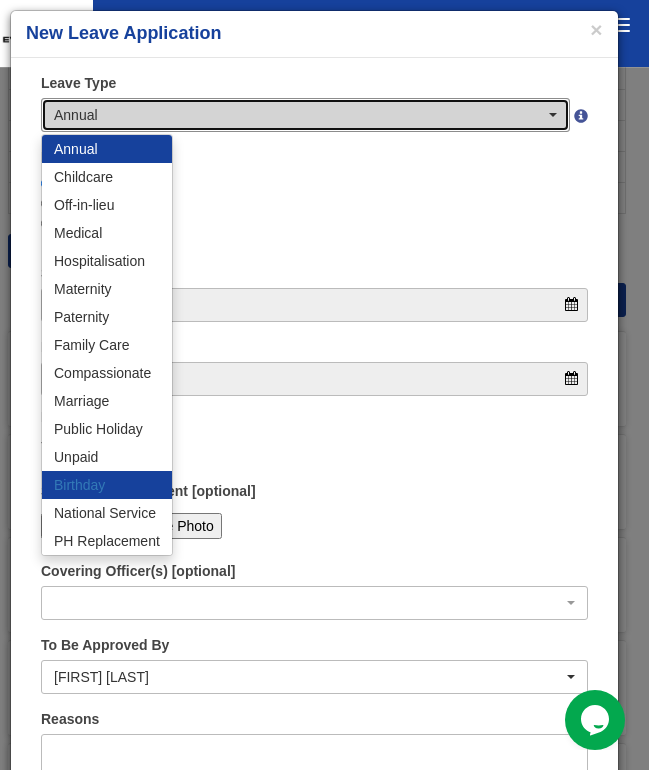 select on "19" 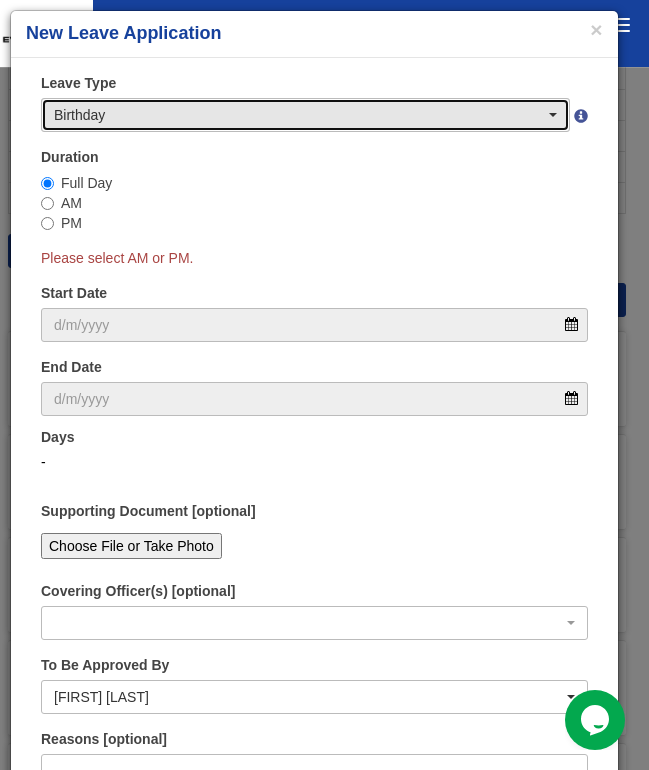 type 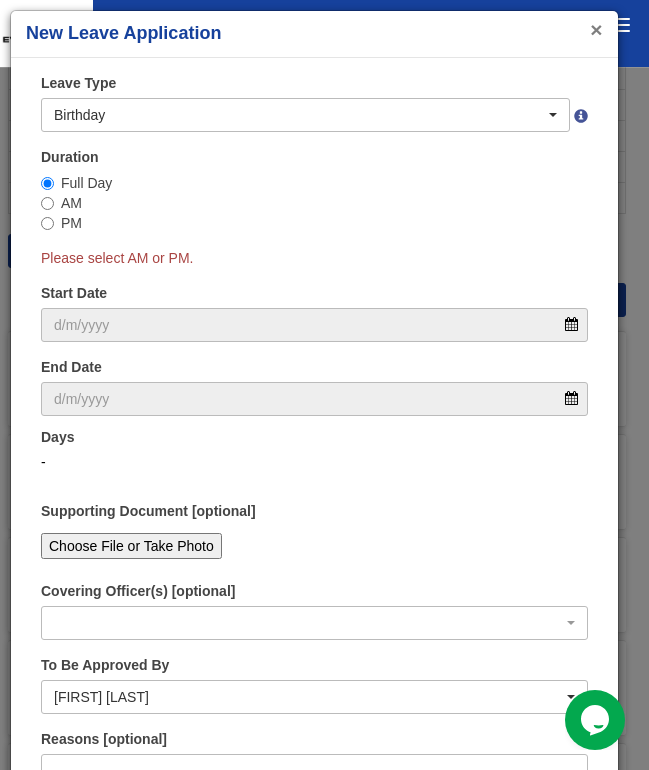 click on "×" at bounding box center [596, 29] 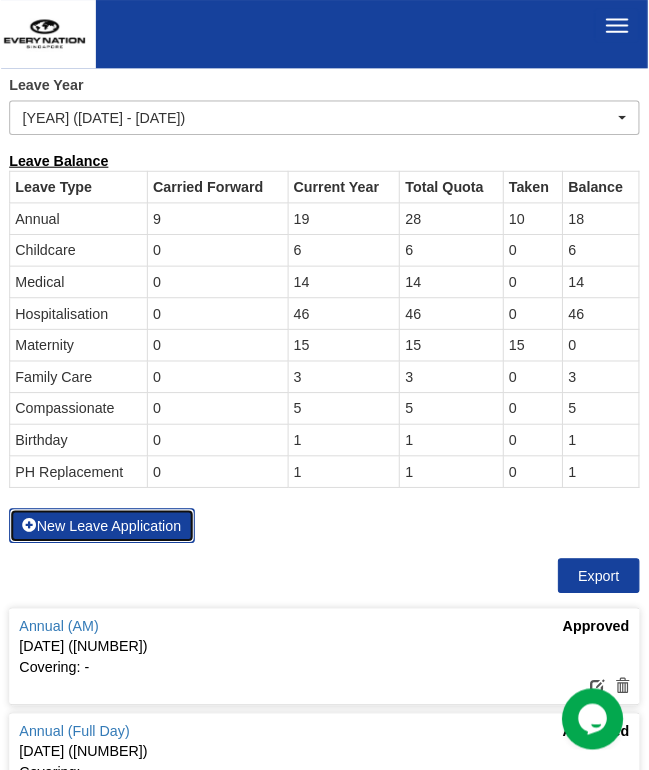 scroll, scrollTop: 0, scrollLeft: 0, axis: both 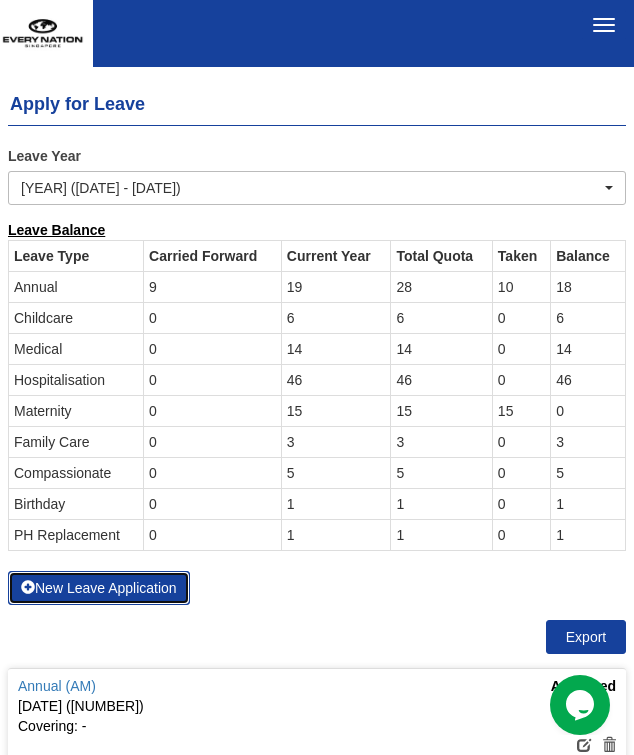 click on "New Leave Application" at bounding box center [99, 588] 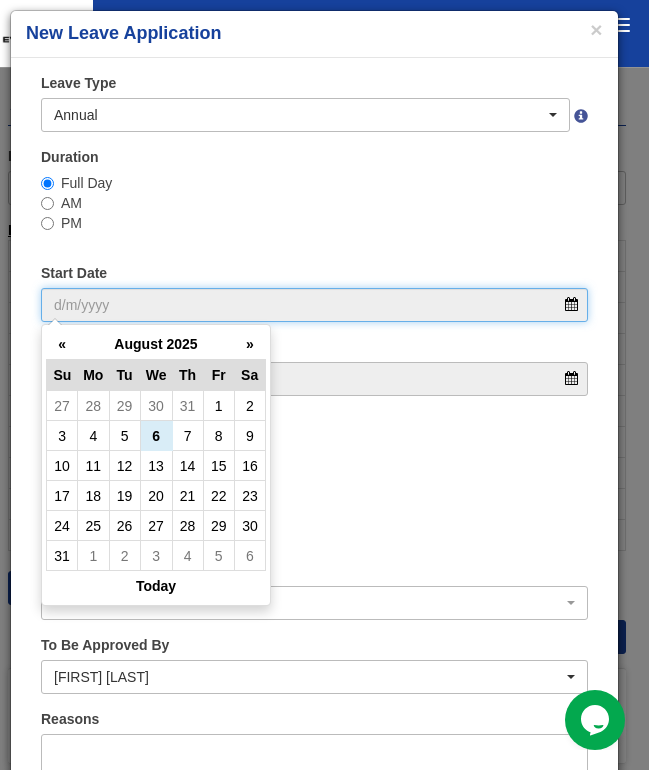 click on "Start Date" at bounding box center [314, 305] 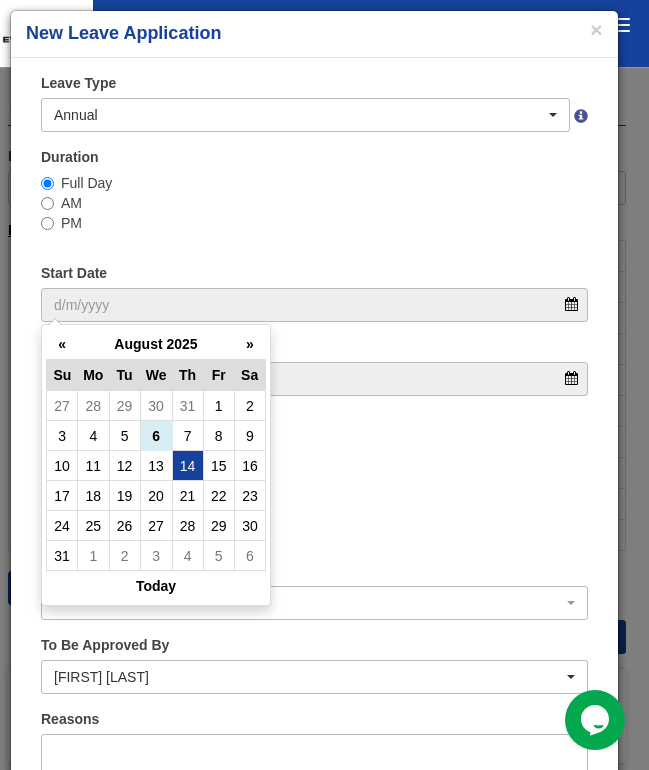 click on "14" at bounding box center (187, 466) 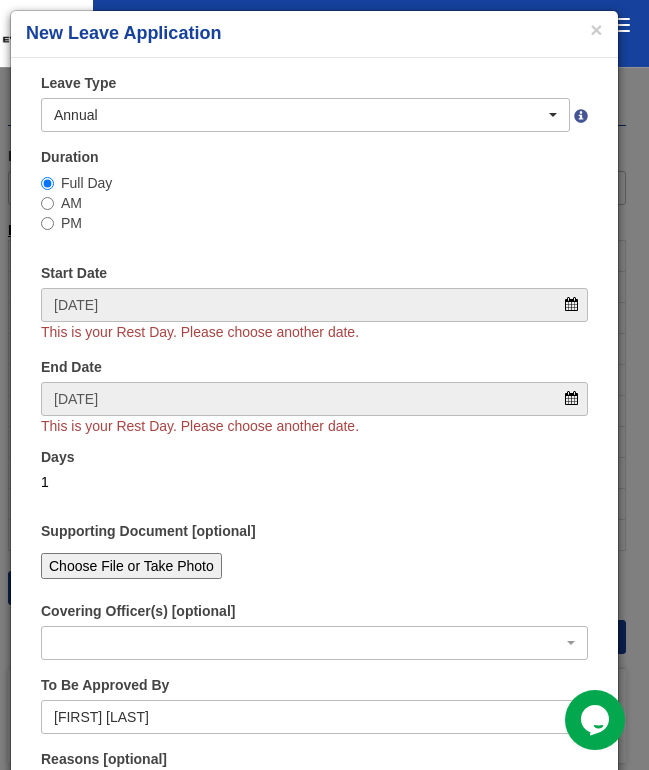 select 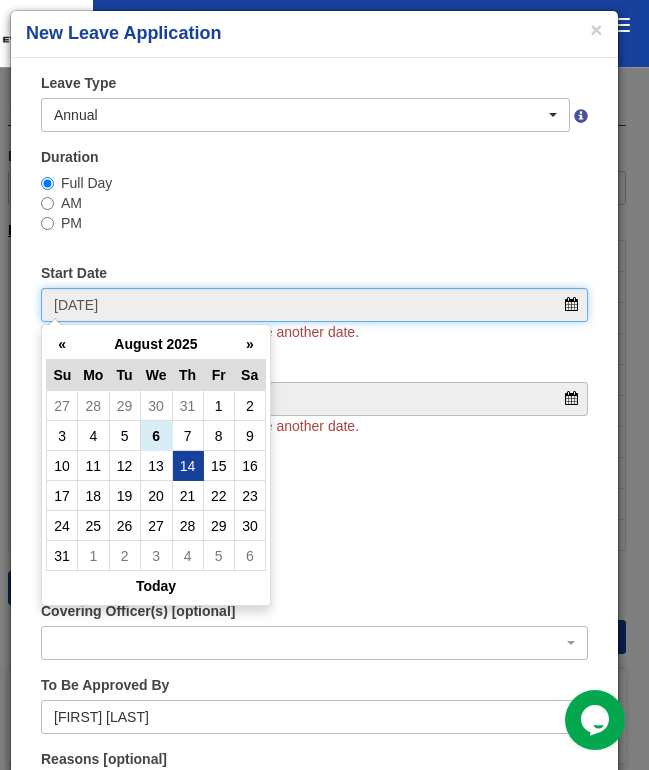 click on "14/8/2025" at bounding box center (314, 305) 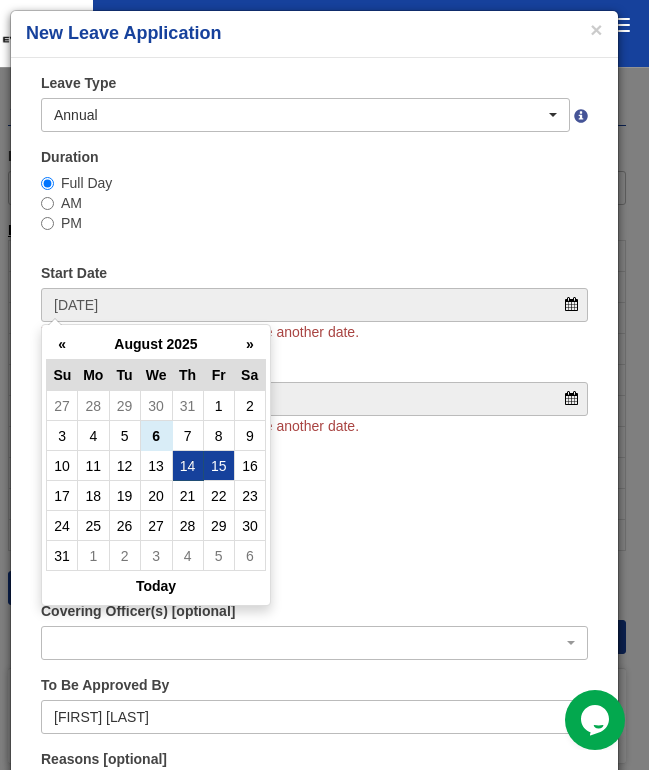 click on "15" at bounding box center [218, 466] 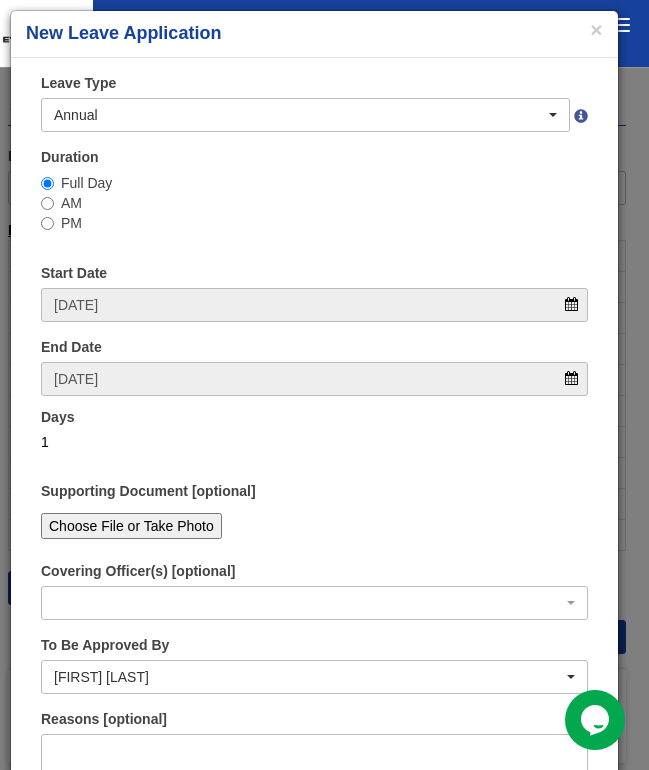 select 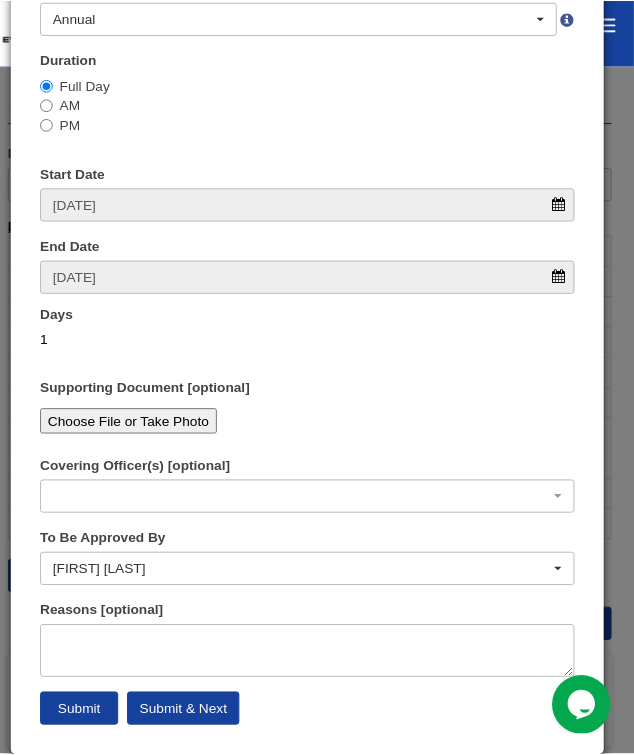 scroll, scrollTop: 0, scrollLeft: 0, axis: both 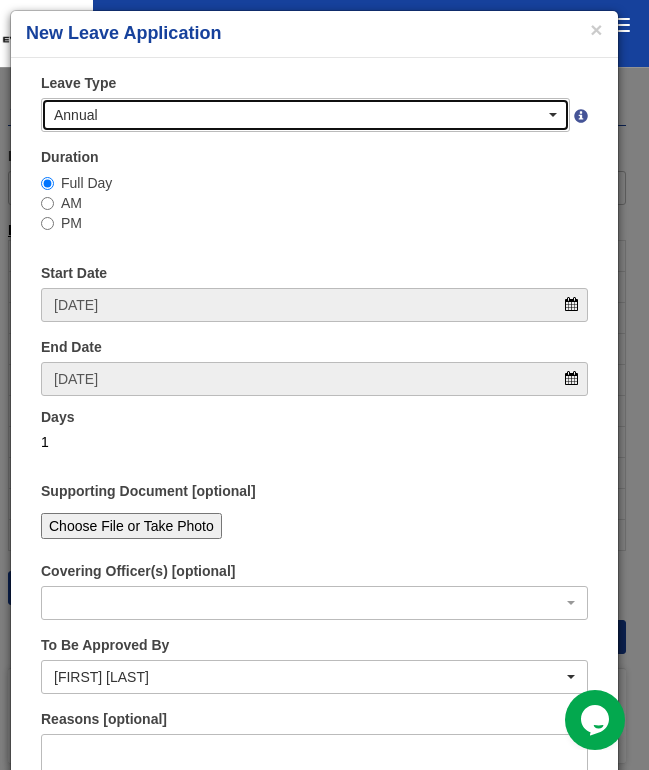 click on "Annual" at bounding box center (299, 115) 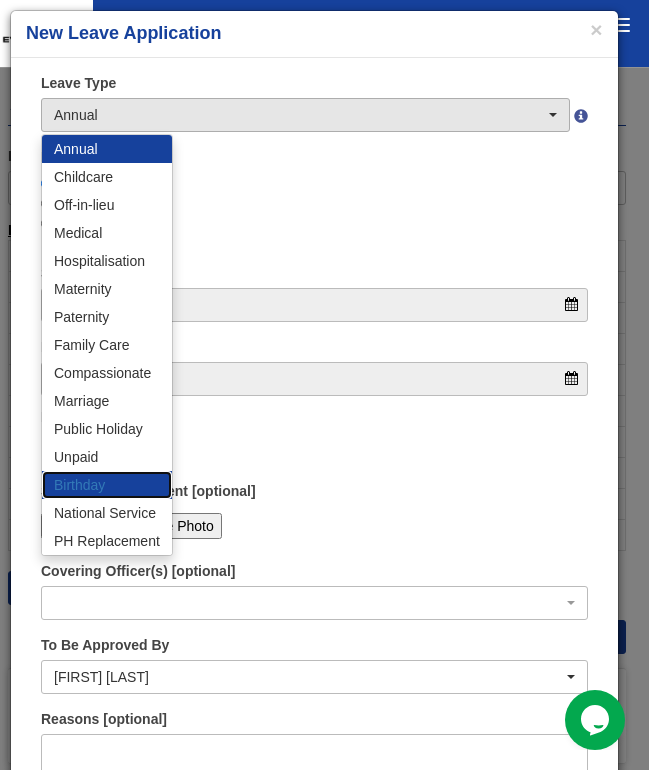 click on "Birthday" at bounding box center (107, 485) 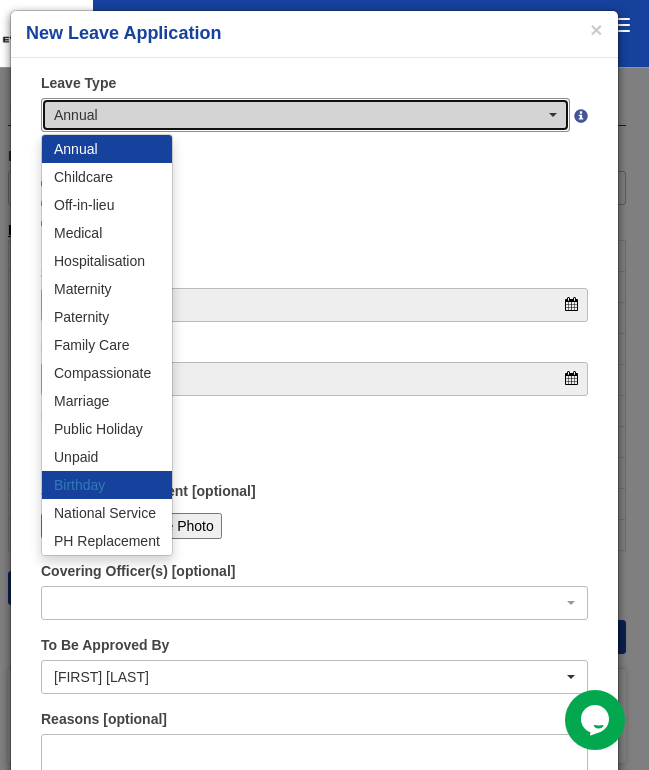 select on "19" 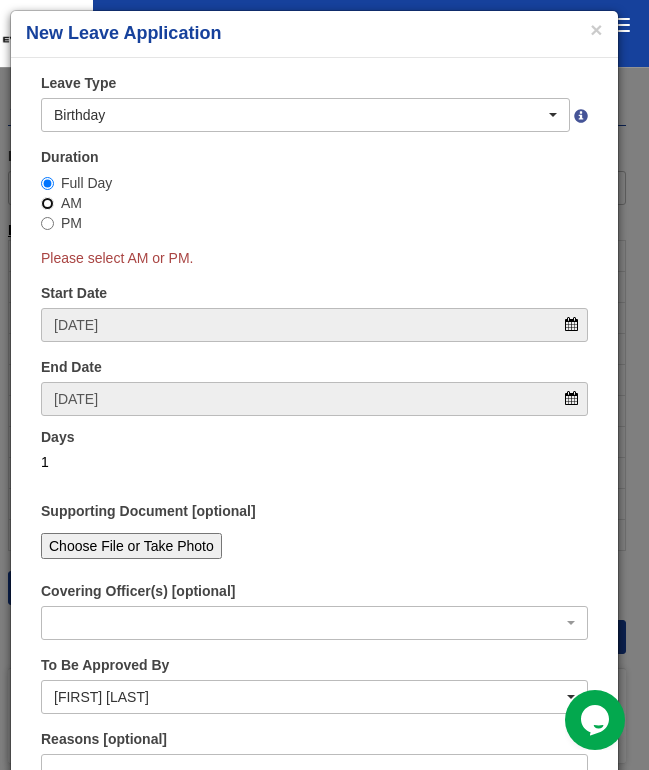 click on "AM" at bounding box center (47, 183) 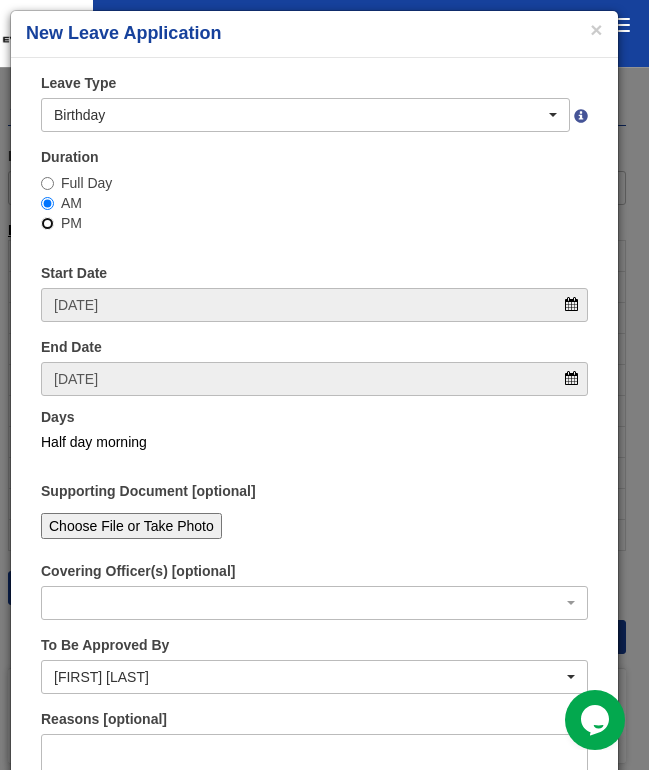 click on "PM" at bounding box center [47, 183] 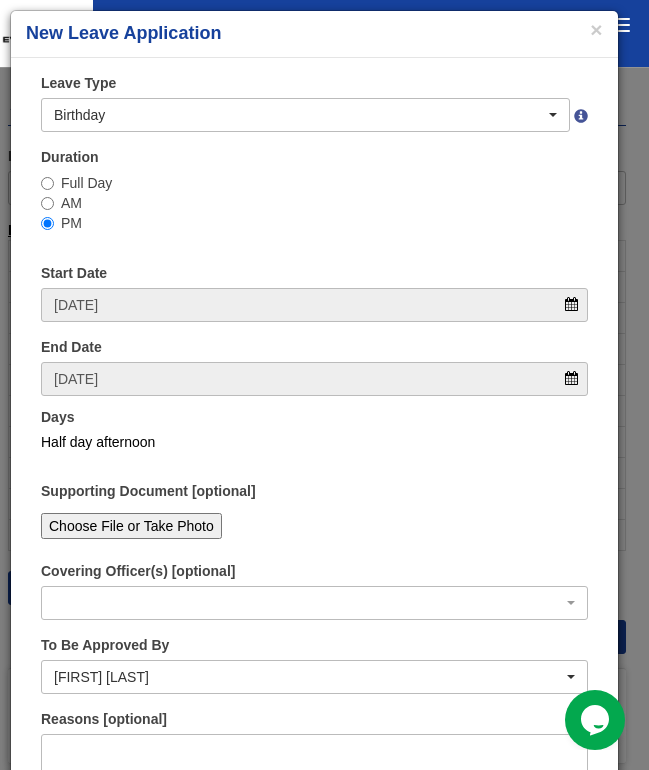 click on "Full Day" at bounding box center [76, 183] 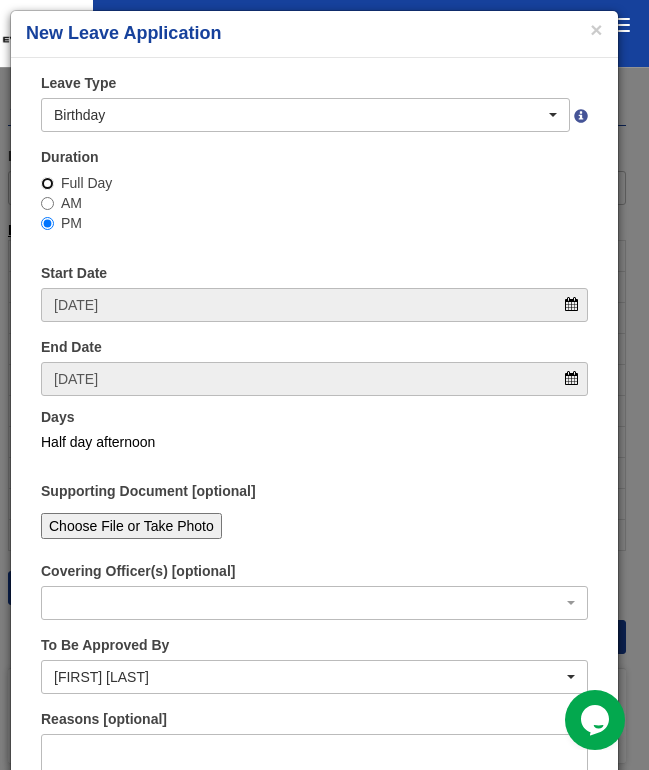 click on "Full Day" at bounding box center [47, 183] 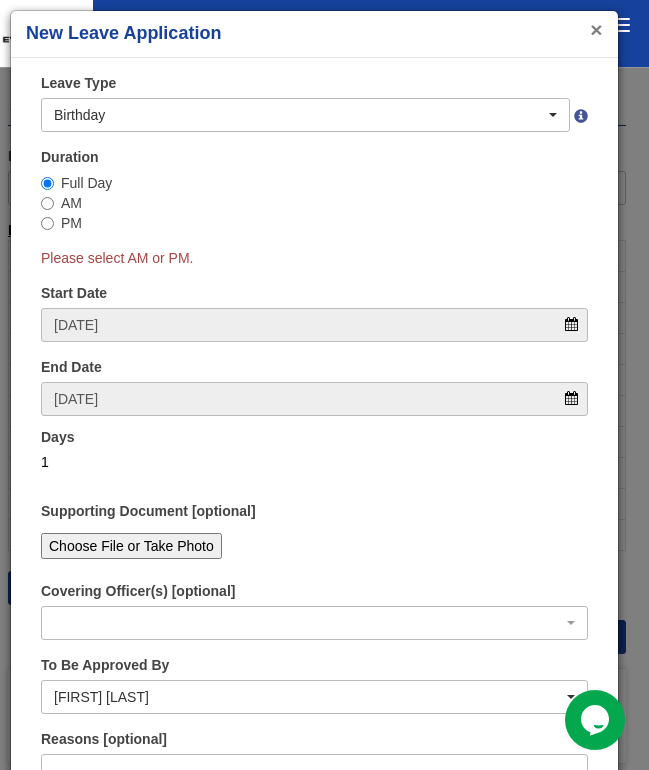 click on "×" at bounding box center [596, 29] 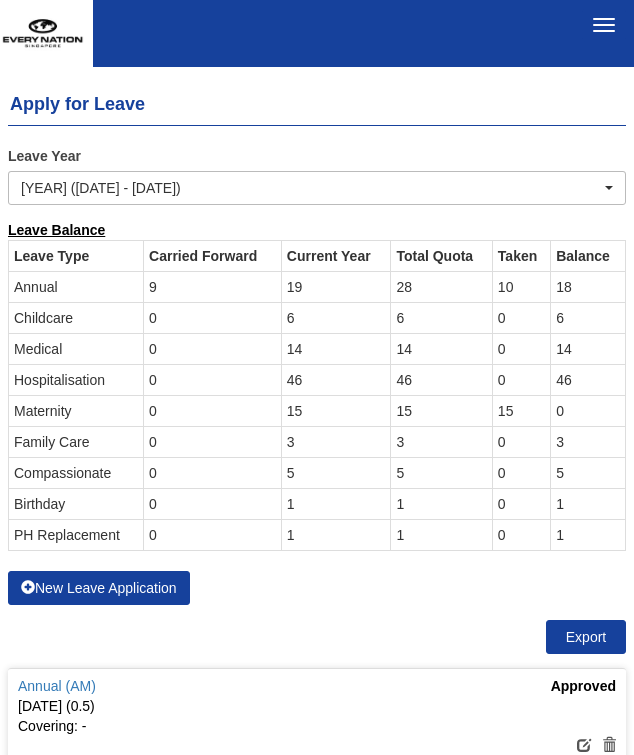 scroll, scrollTop: 0, scrollLeft: 0, axis: both 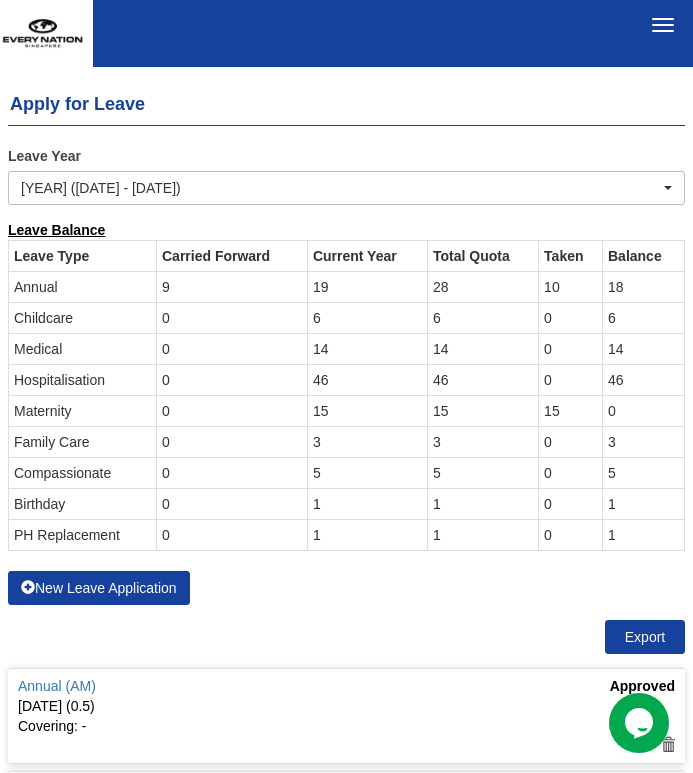 click at bounding box center [663, 25] 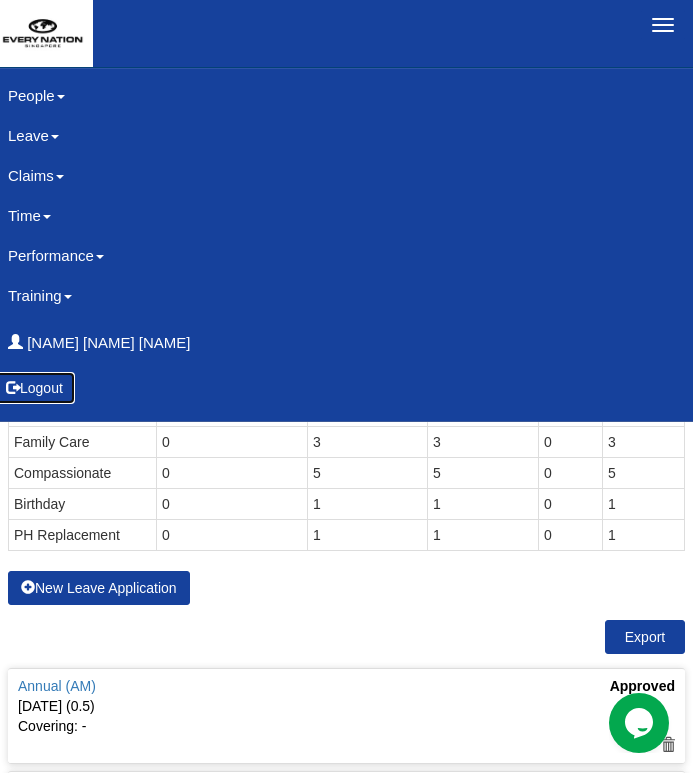 click on "Logout" at bounding box center [34, 388] 